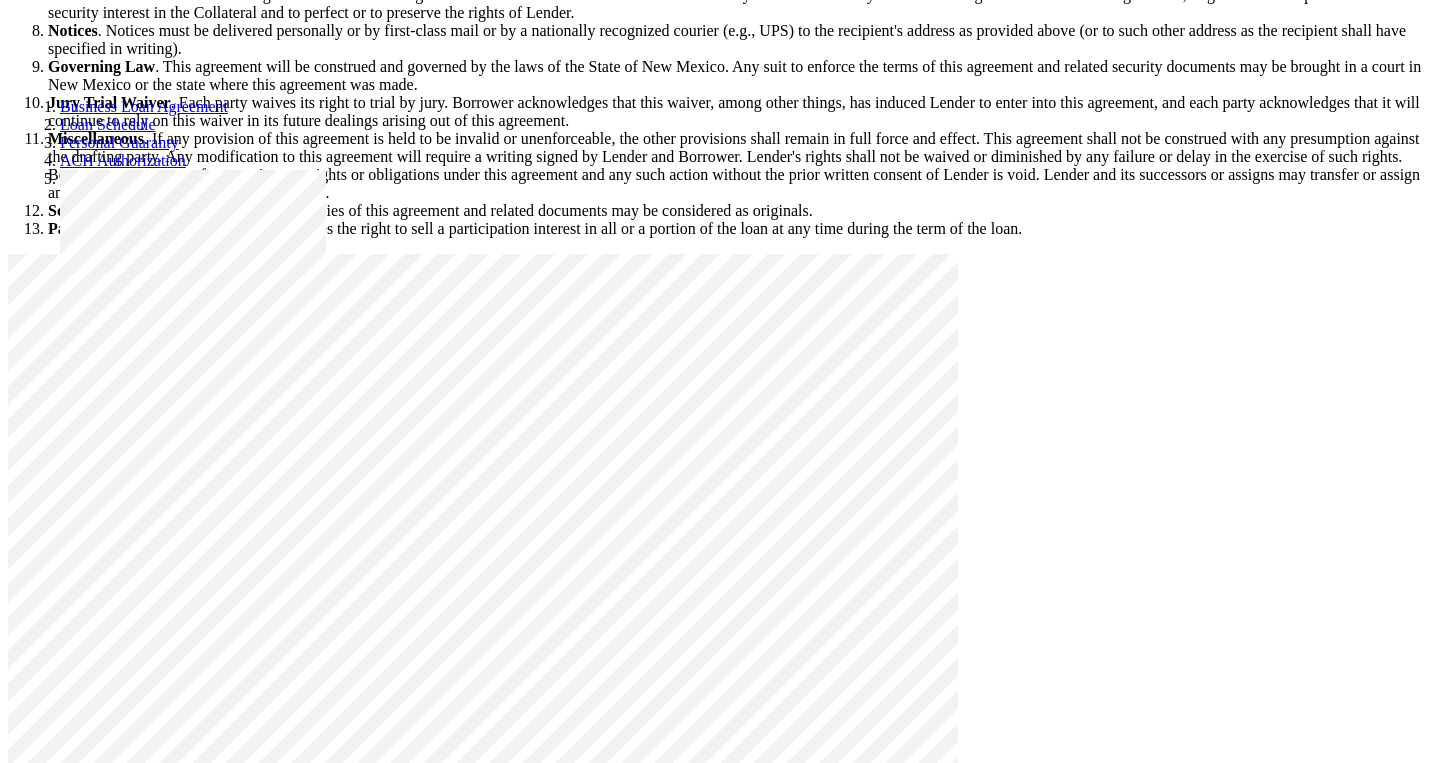 scroll, scrollTop: 3984, scrollLeft: 0, axis: vertical 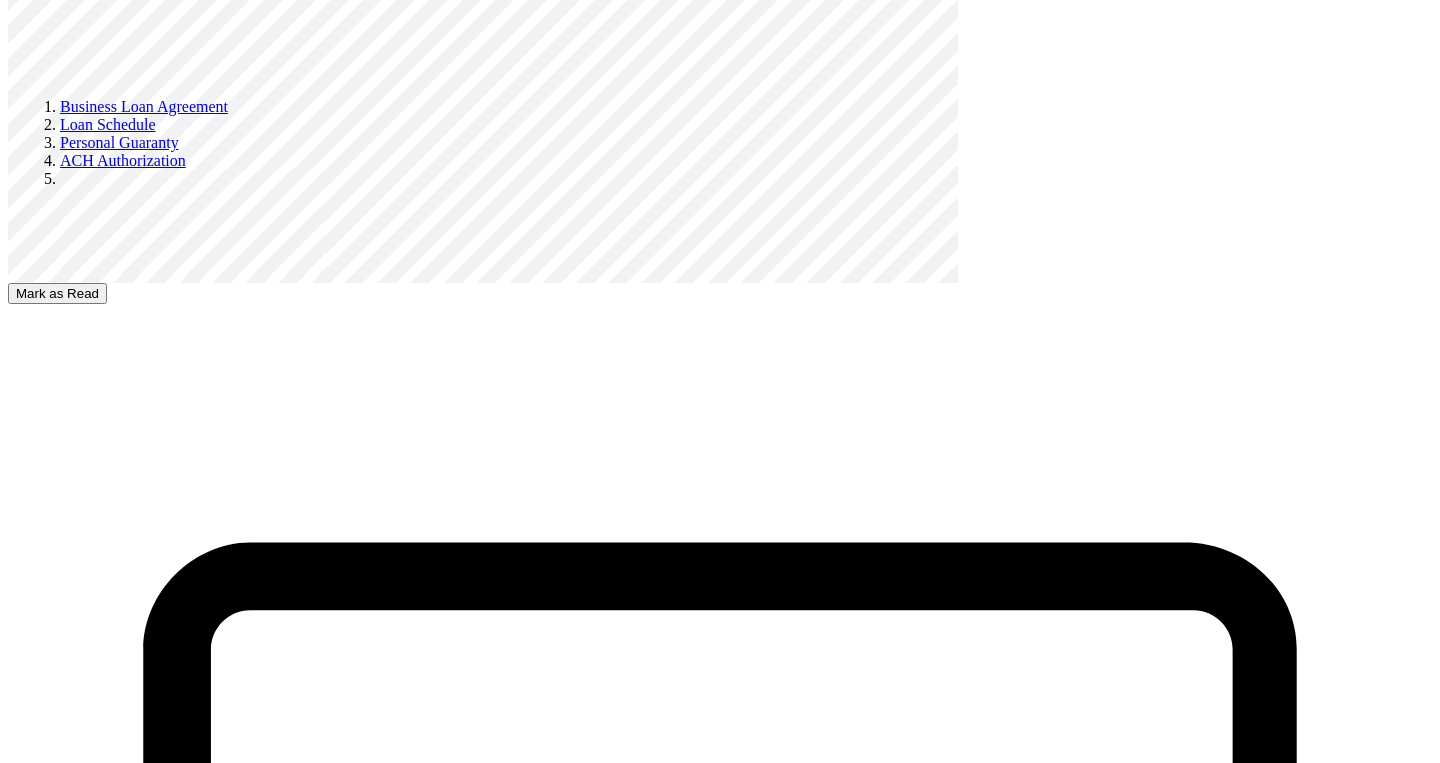 click on "Mark as Read" at bounding box center [57, 293] 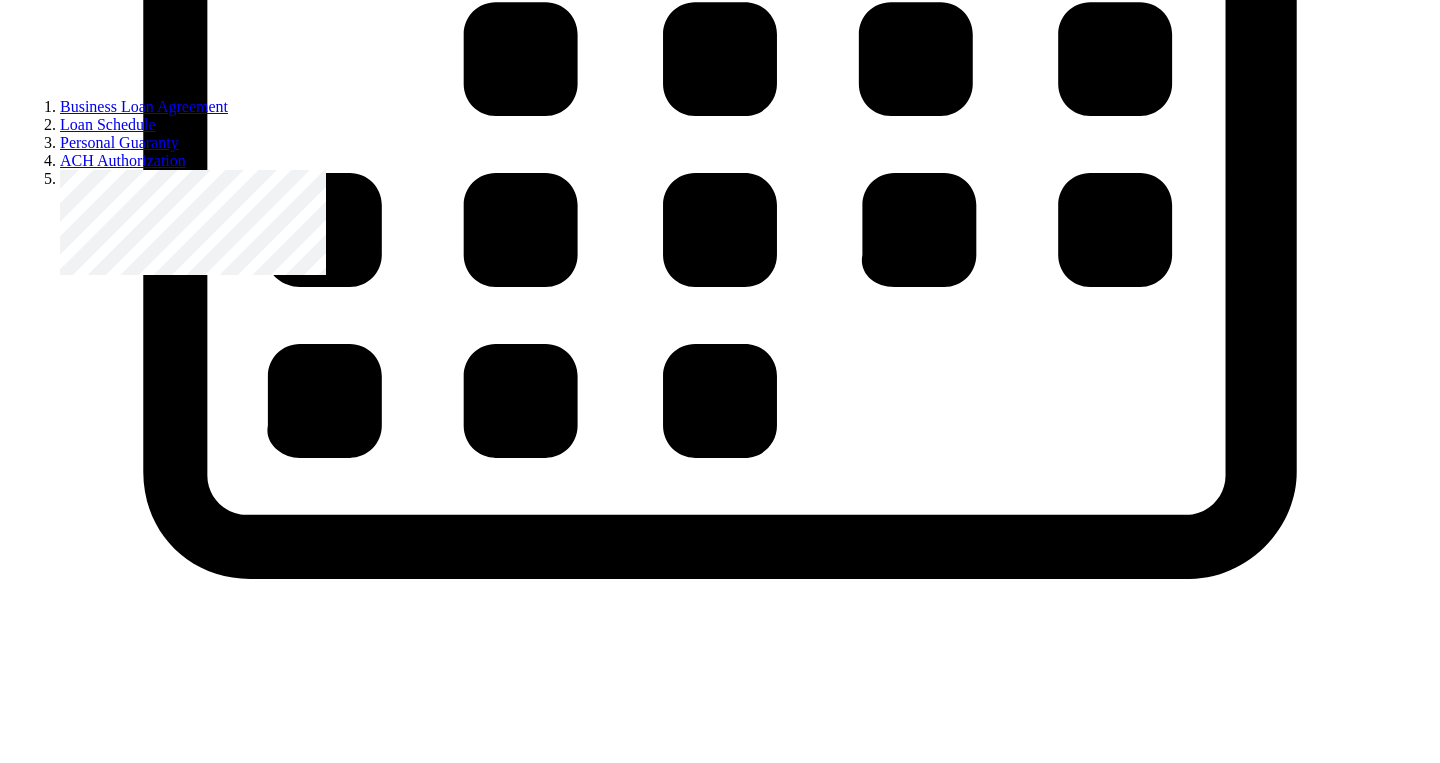 click on "Mark as Read" at bounding box center [57, 1390] 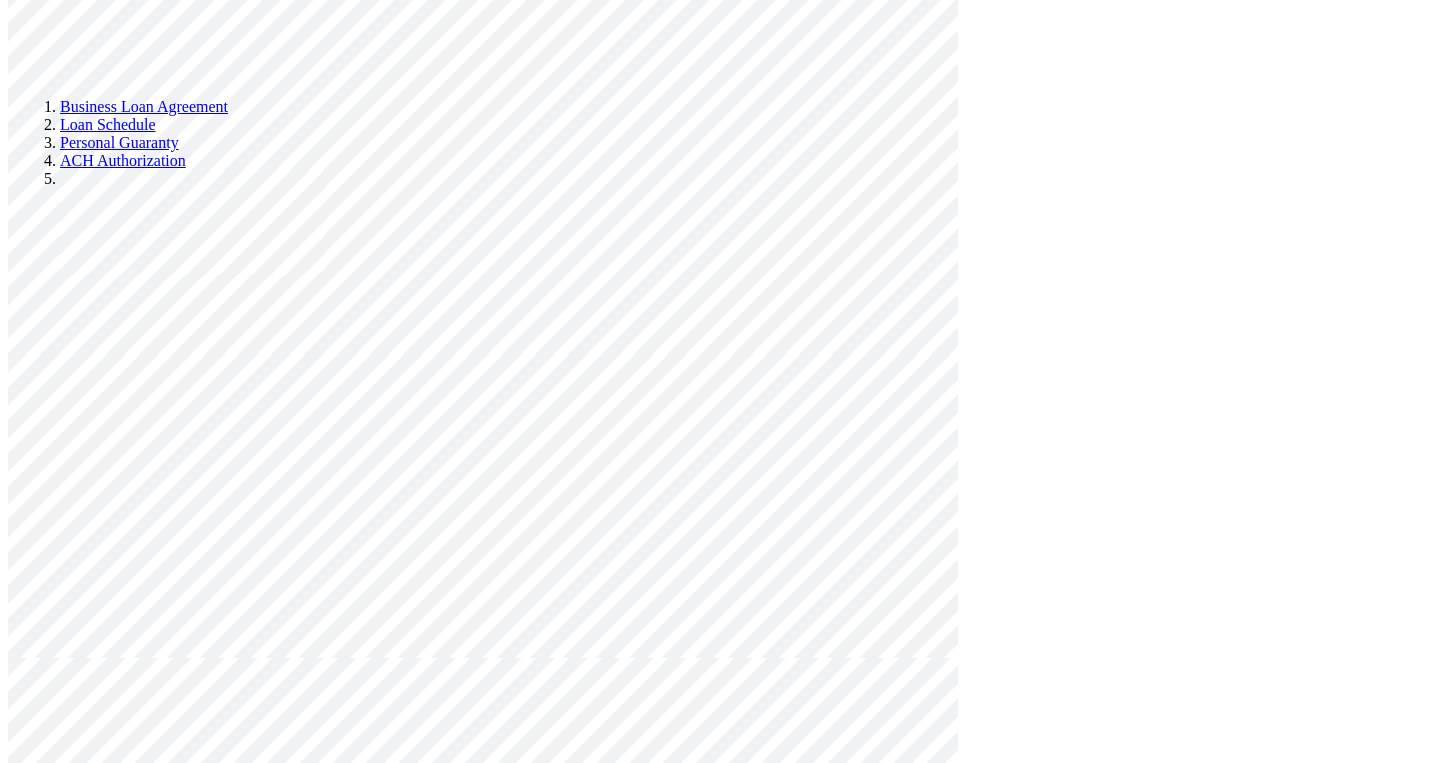 click on "Mark as Read" at bounding box center [57, 2688] 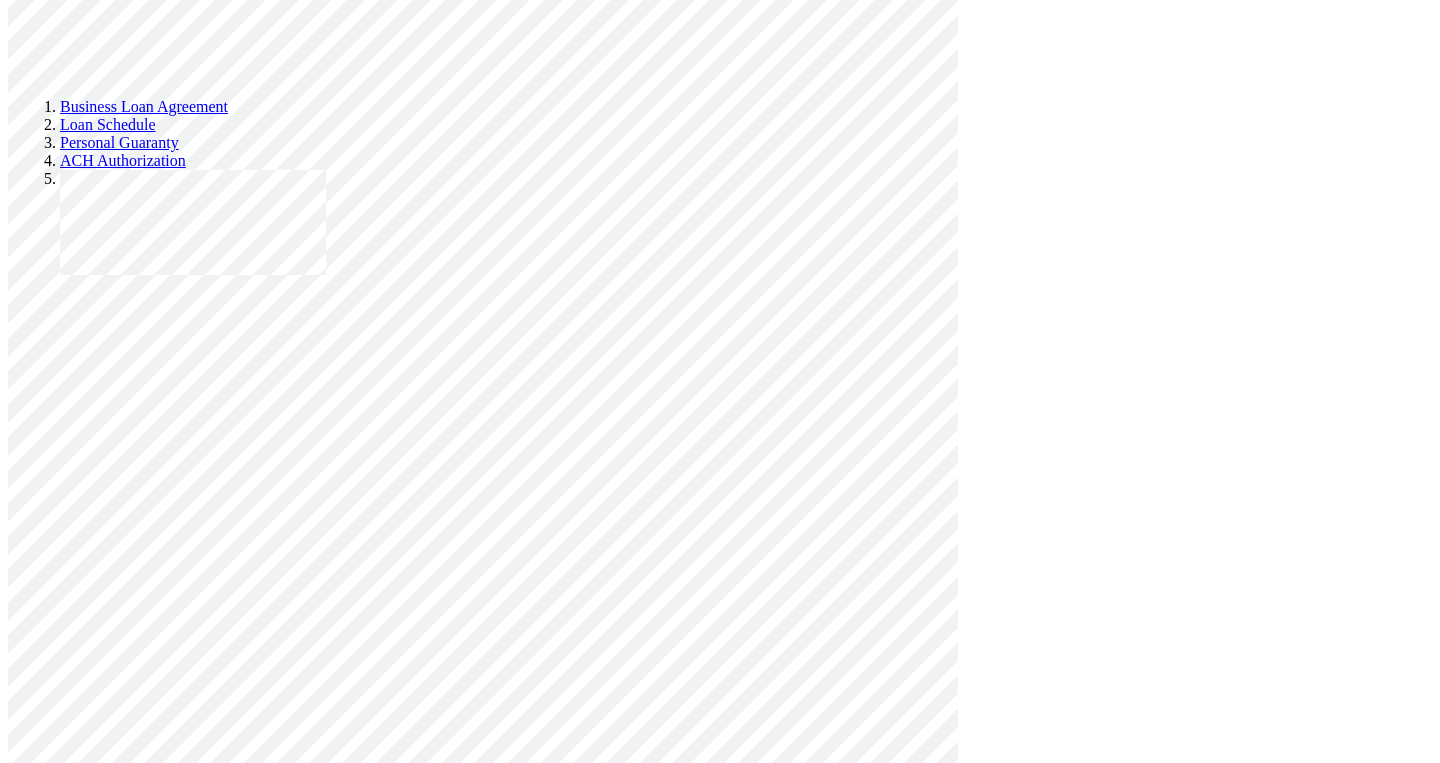 click on "Mark as Read" at bounding box center (57, 3927) 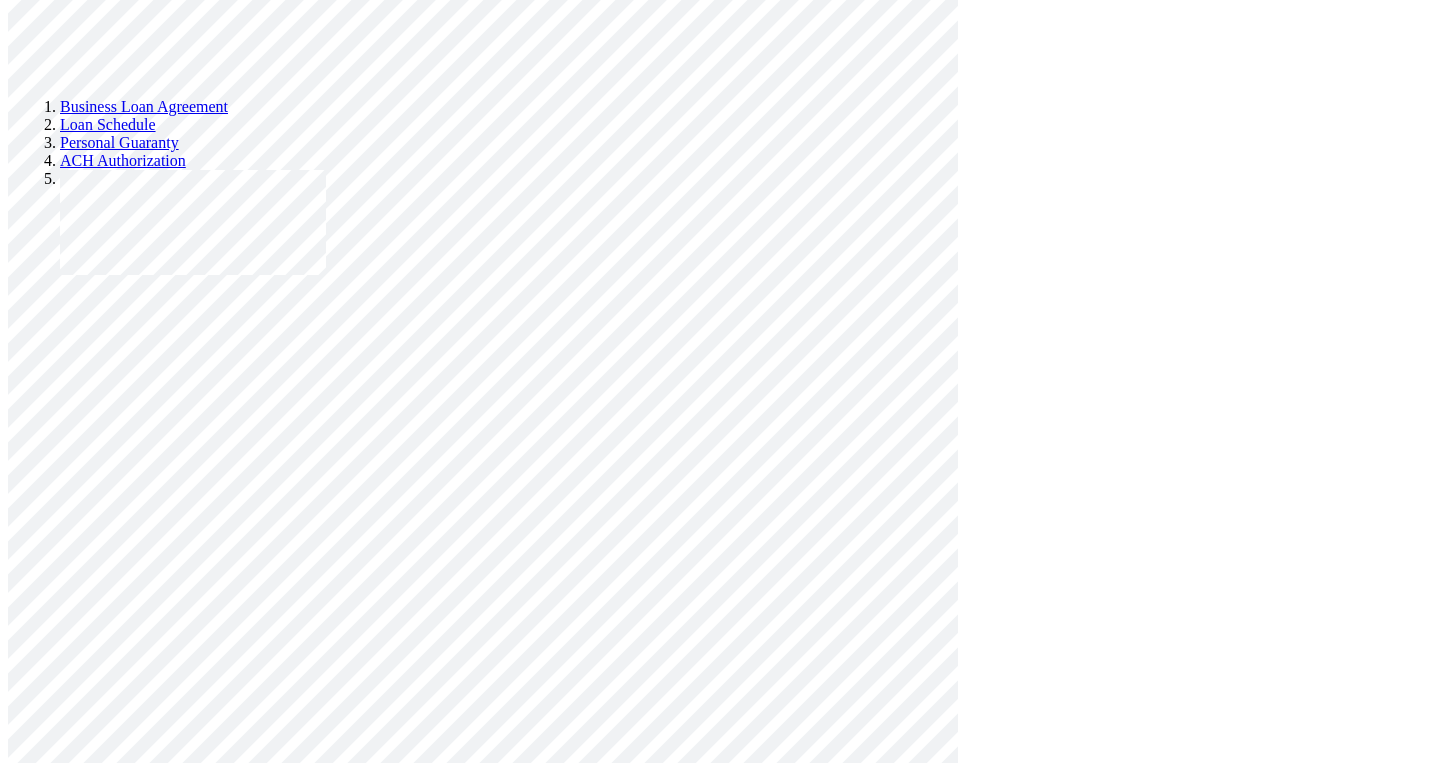 click on "Sign the document" at bounding box center [71, 4013] 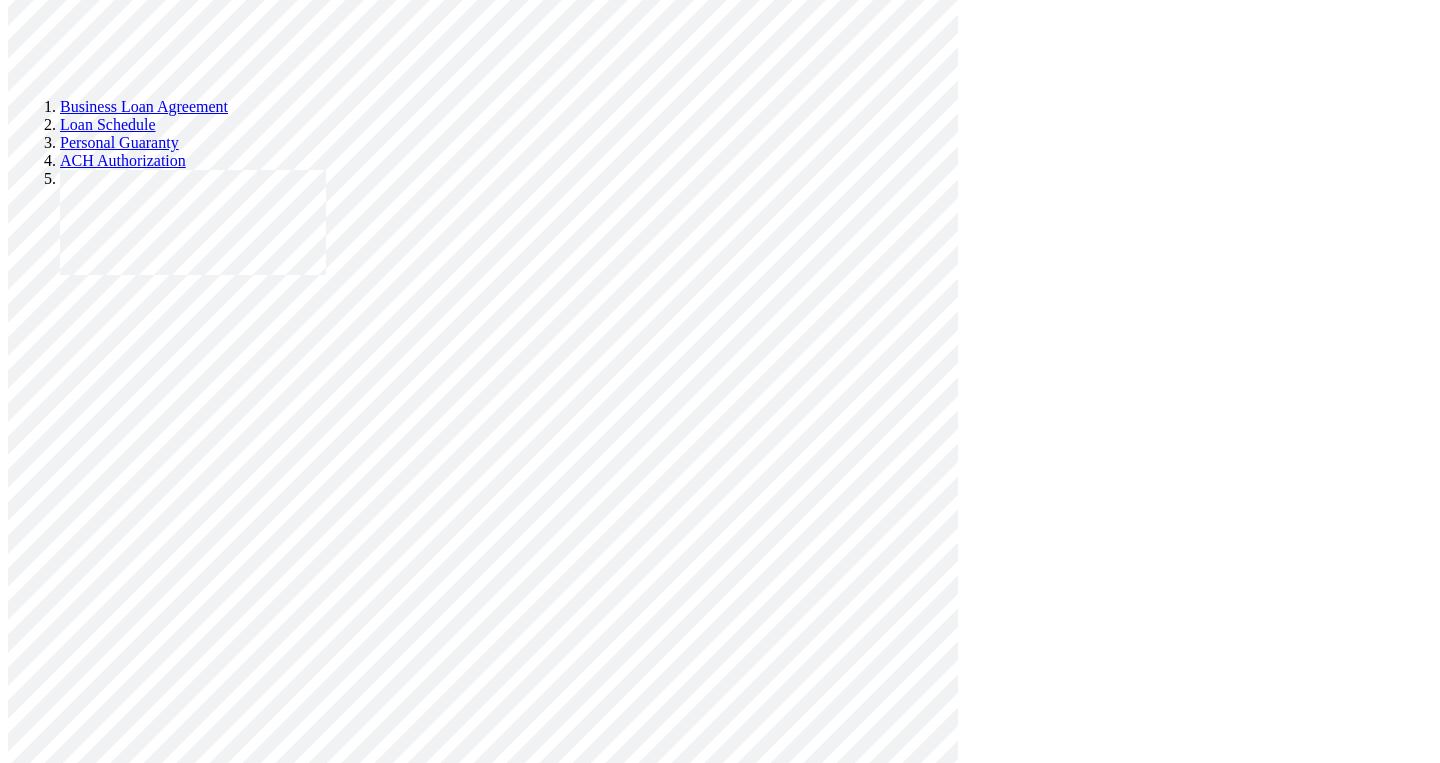 click on "Close" at bounding box center [33, 4153] 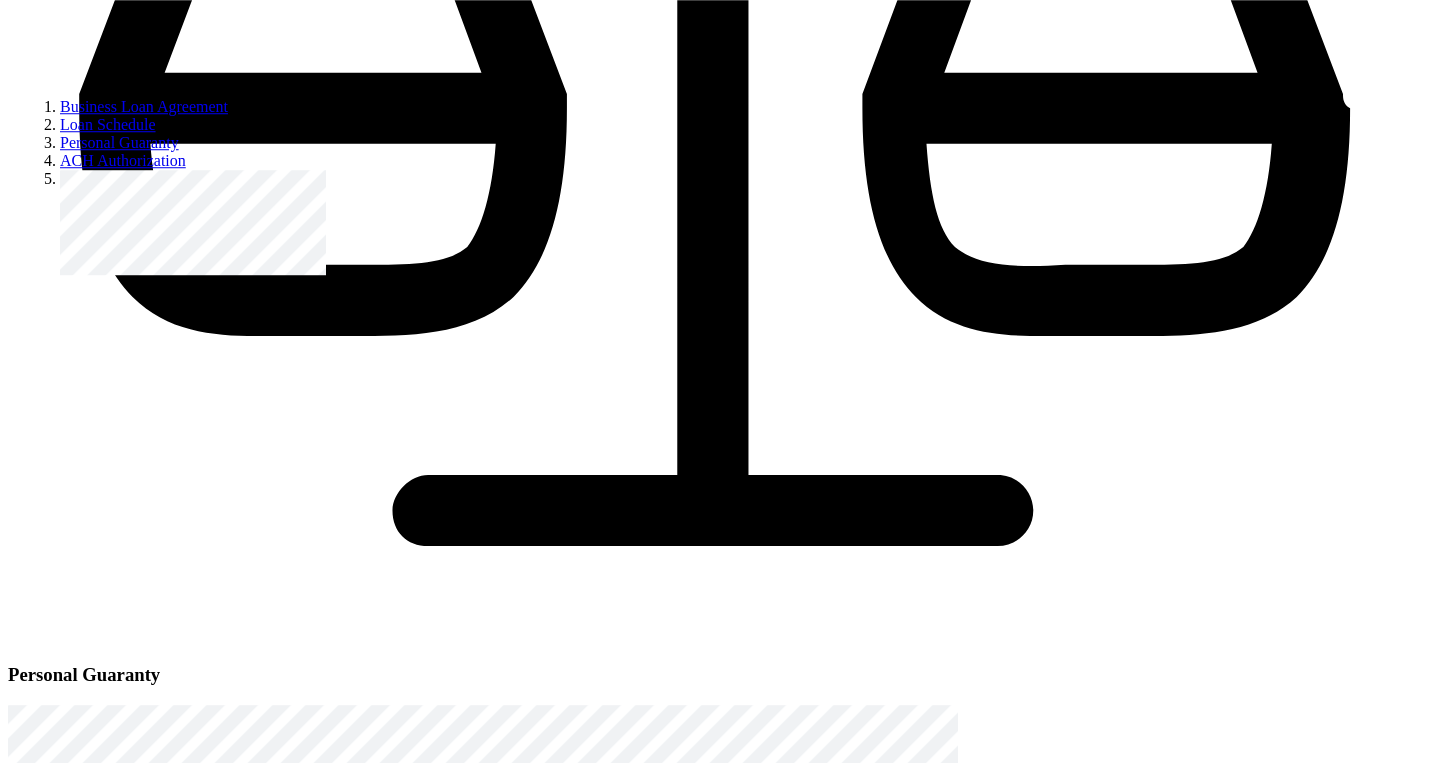 scroll, scrollTop: 6564, scrollLeft: 0, axis: vertical 